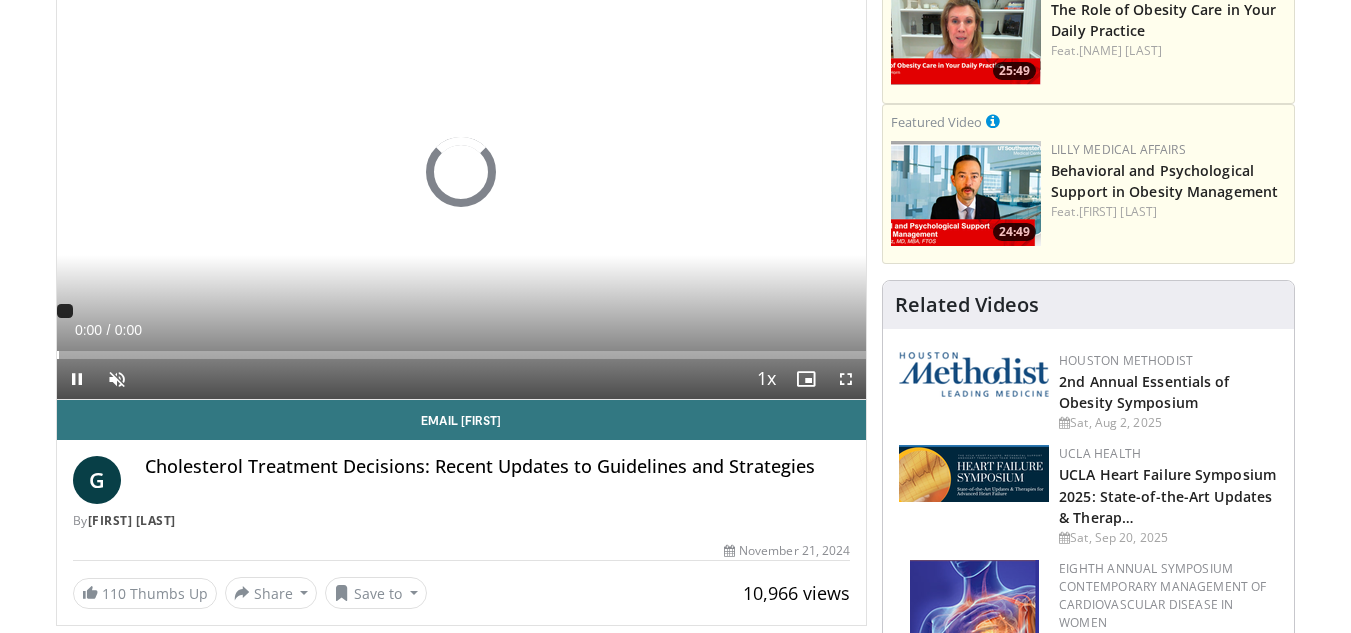 scroll, scrollTop: 300, scrollLeft: 0, axis: vertical 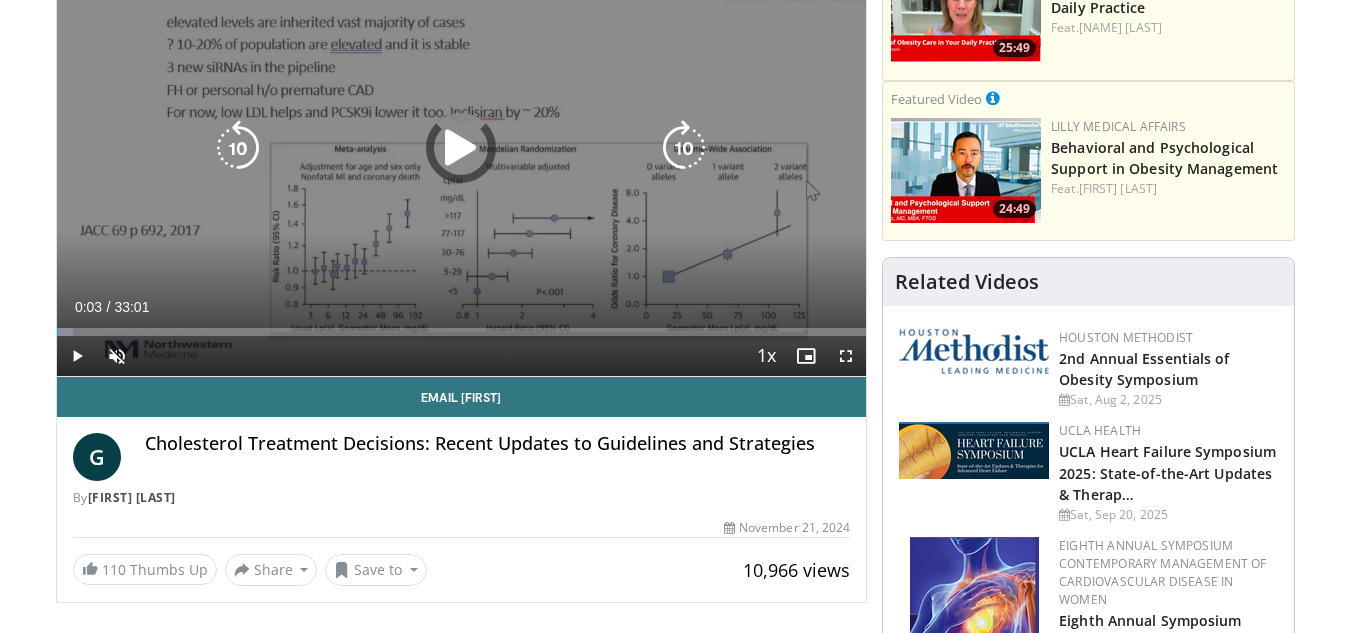 click on "Loaded :  2.00% 00:04 03:13" at bounding box center [462, 326] 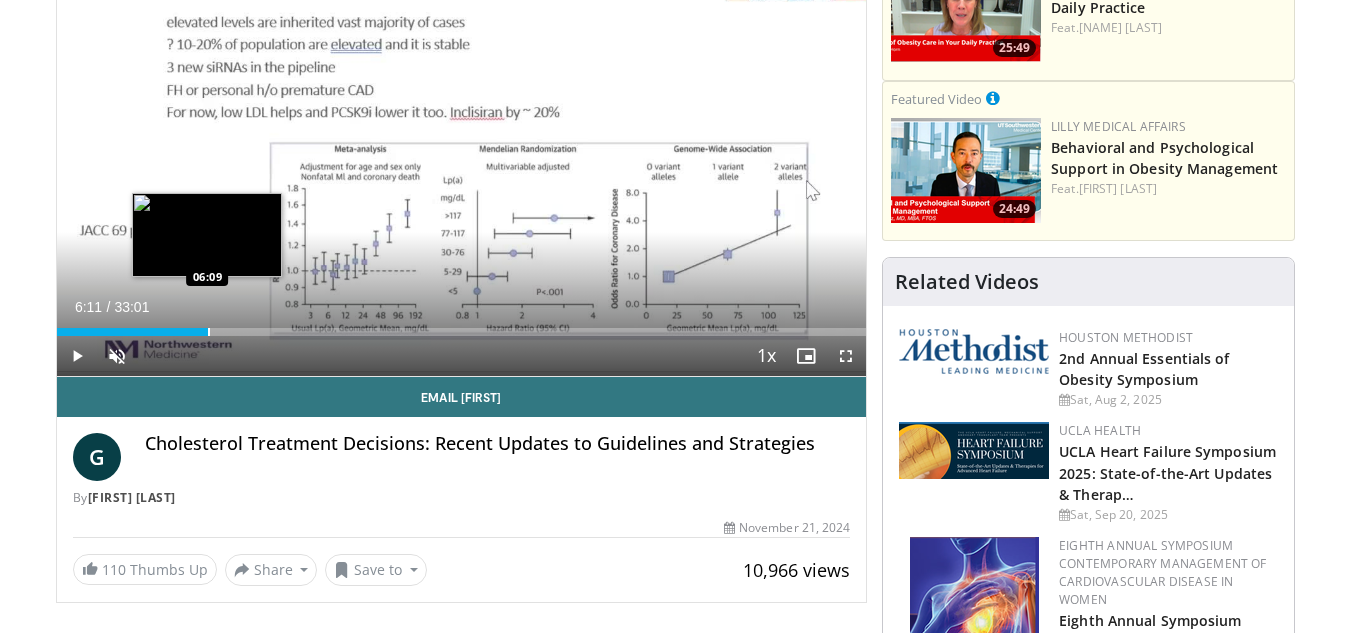 click at bounding box center [209, 332] 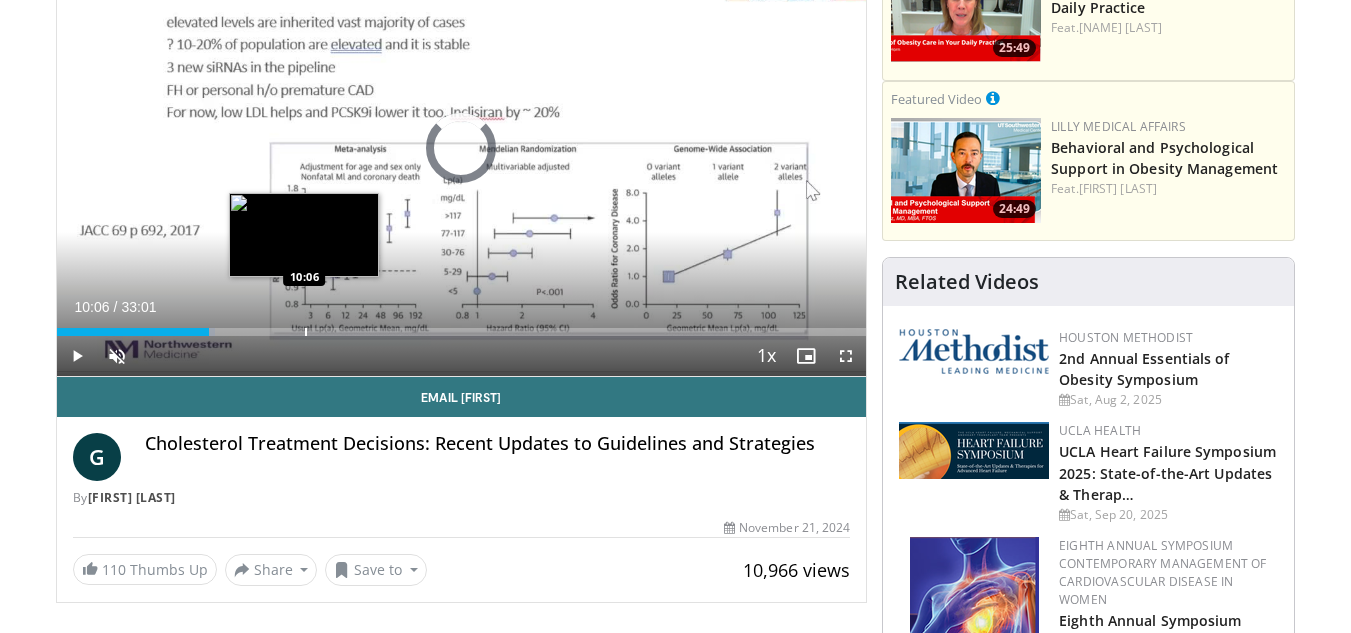 click on "Loaded :  19.52% 10:06 10:06" at bounding box center (462, 326) 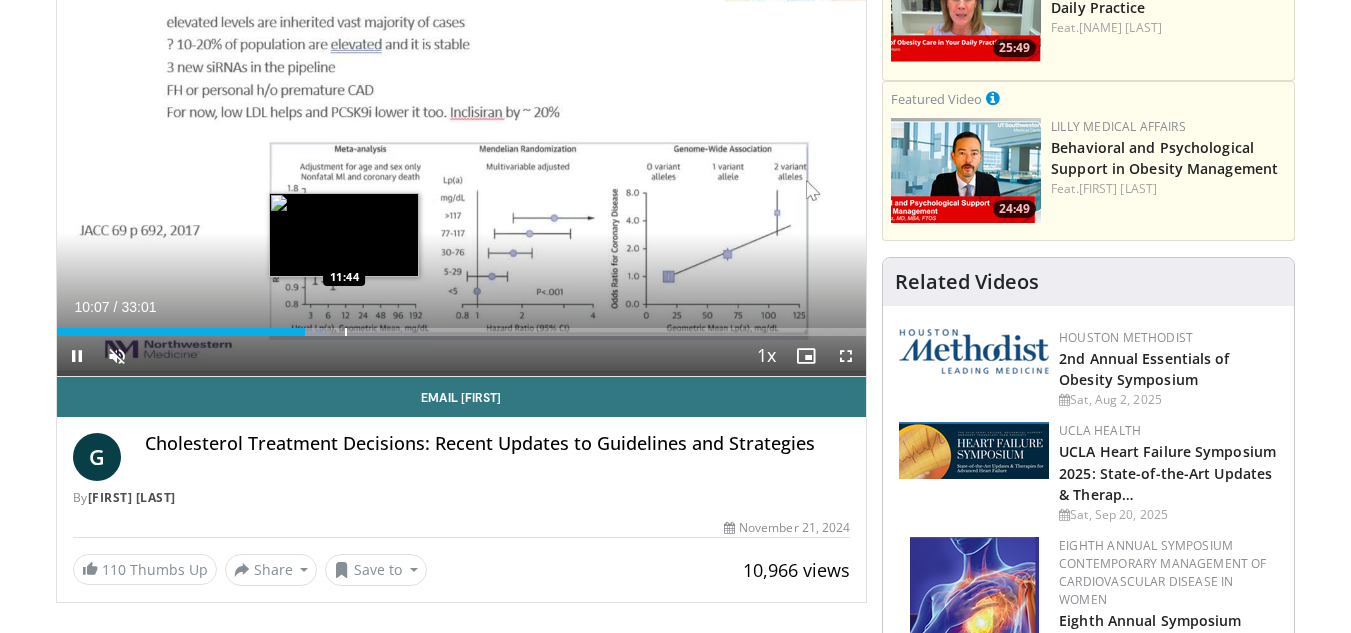 click at bounding box center [346, 332] 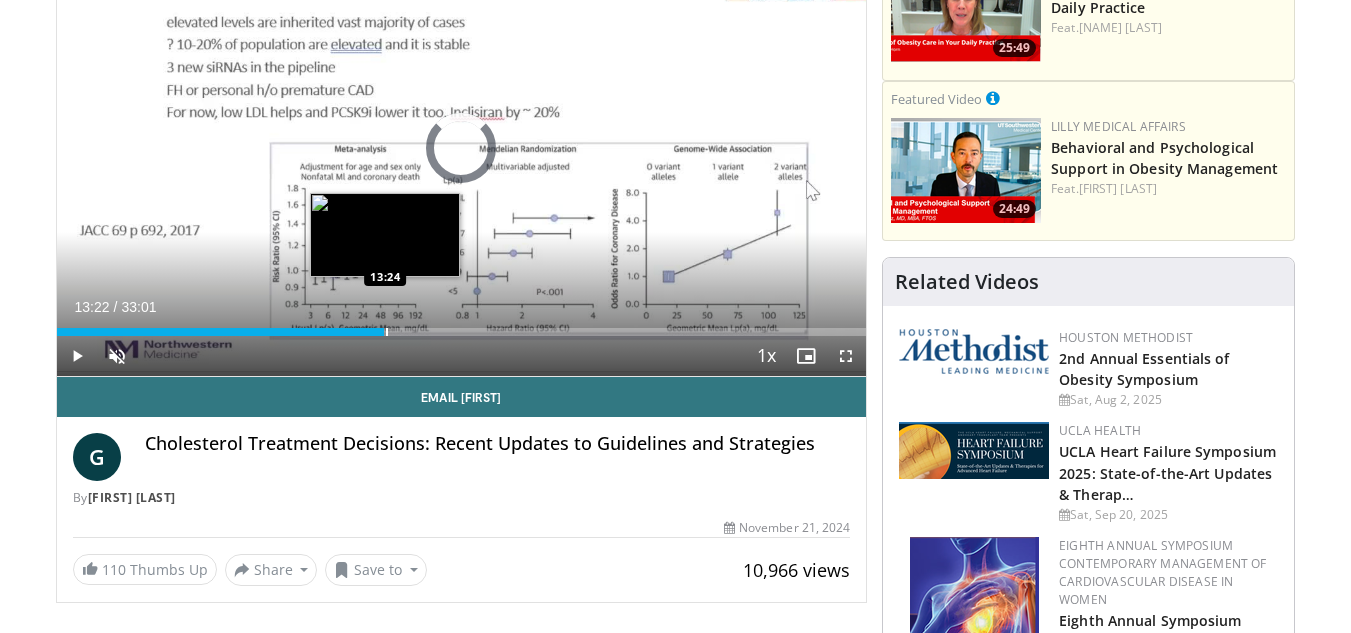 click on "Loaded :  39.86% 12:07 13:24" at bounding box center (462, 332) 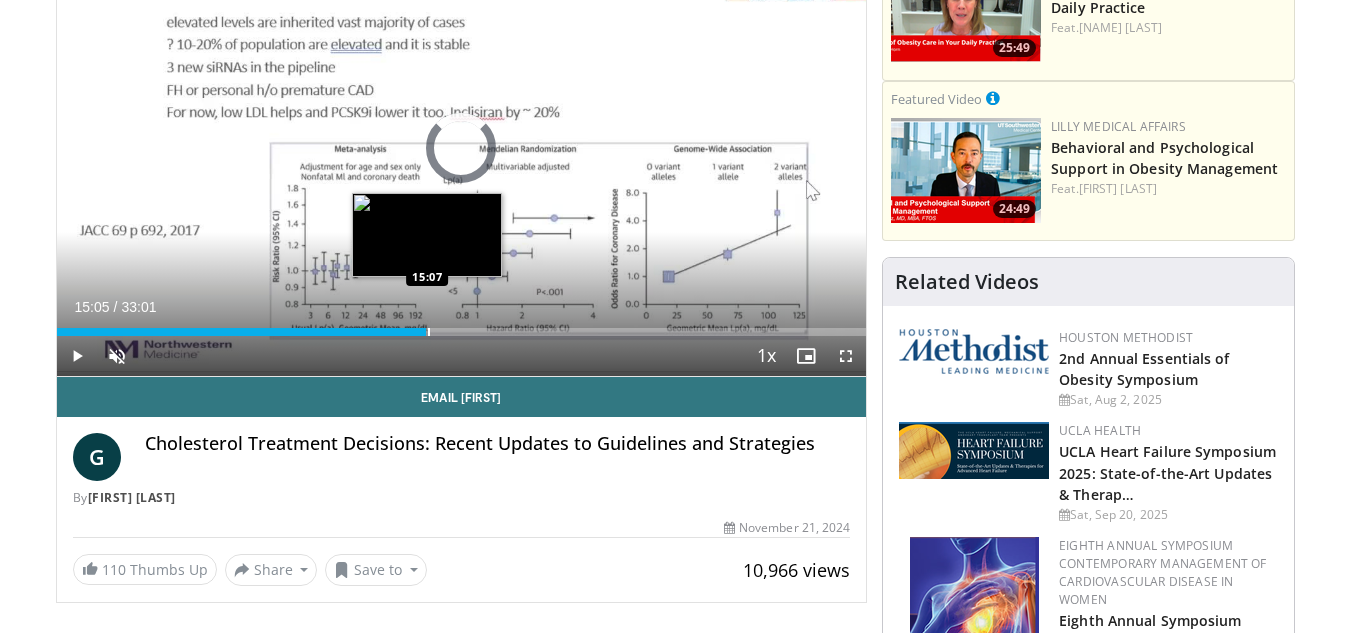 click at bounding box center (429, 332) 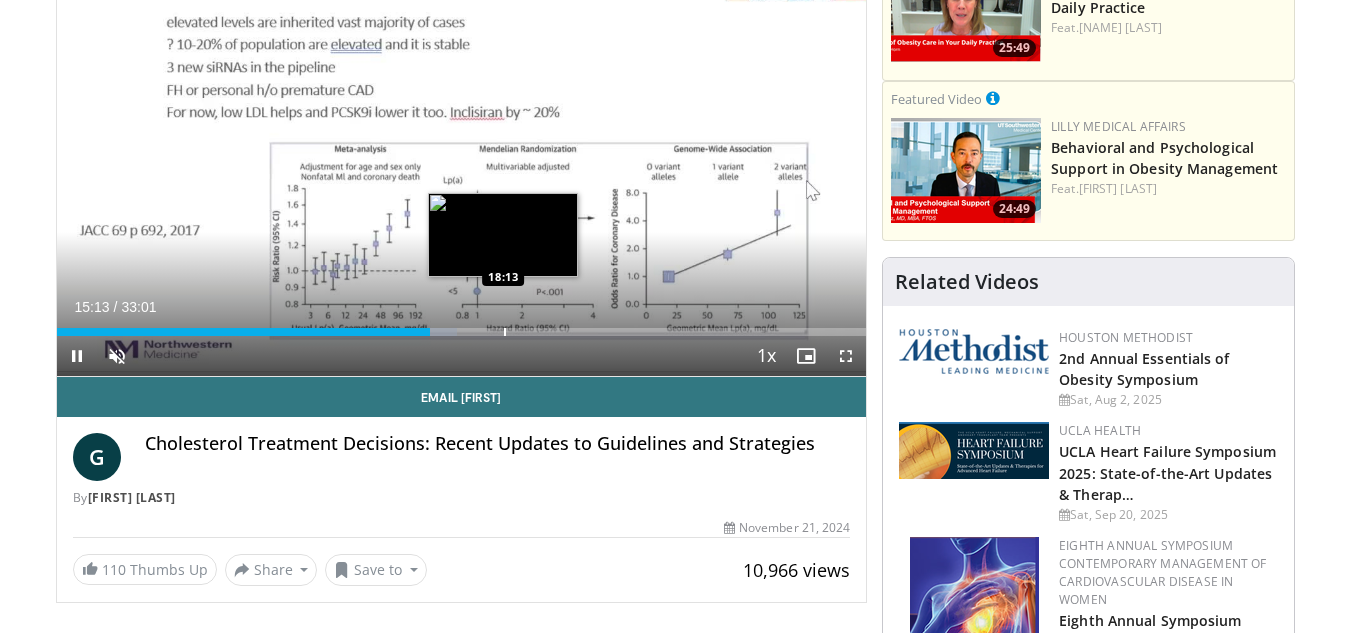click on "Loaded :  49.45% 15:13 18:13" at bounding box center (462, 332) 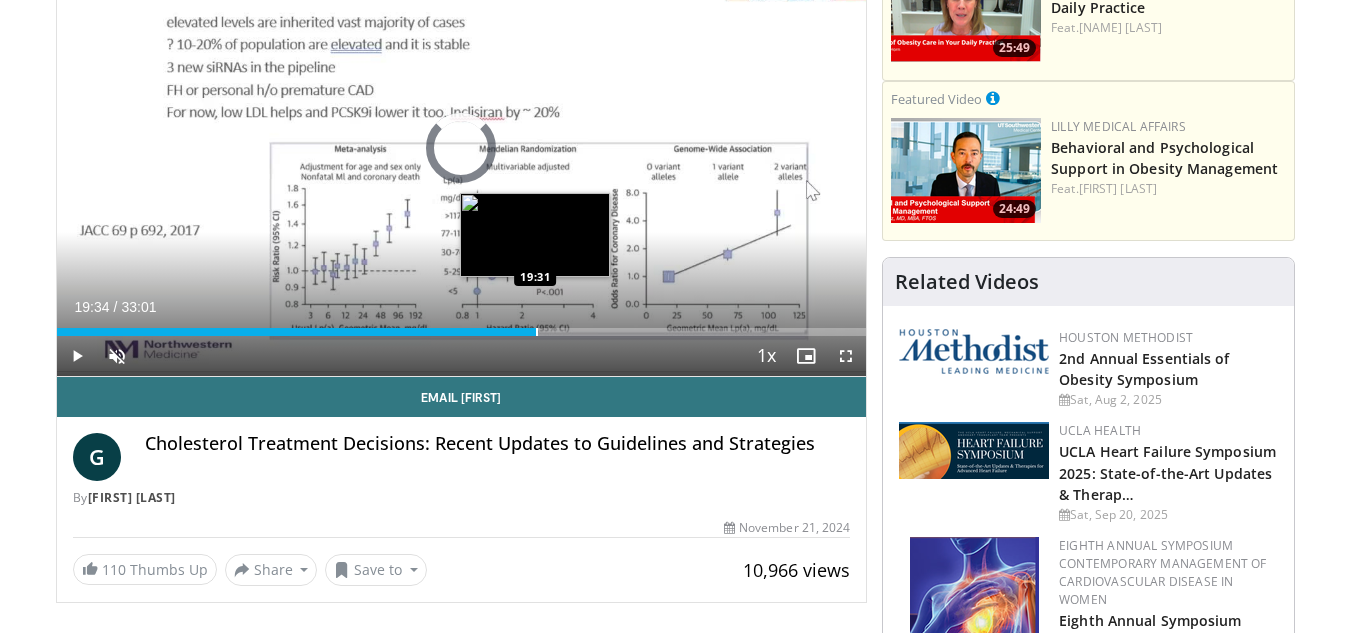 click at bounding box center (537, 332) 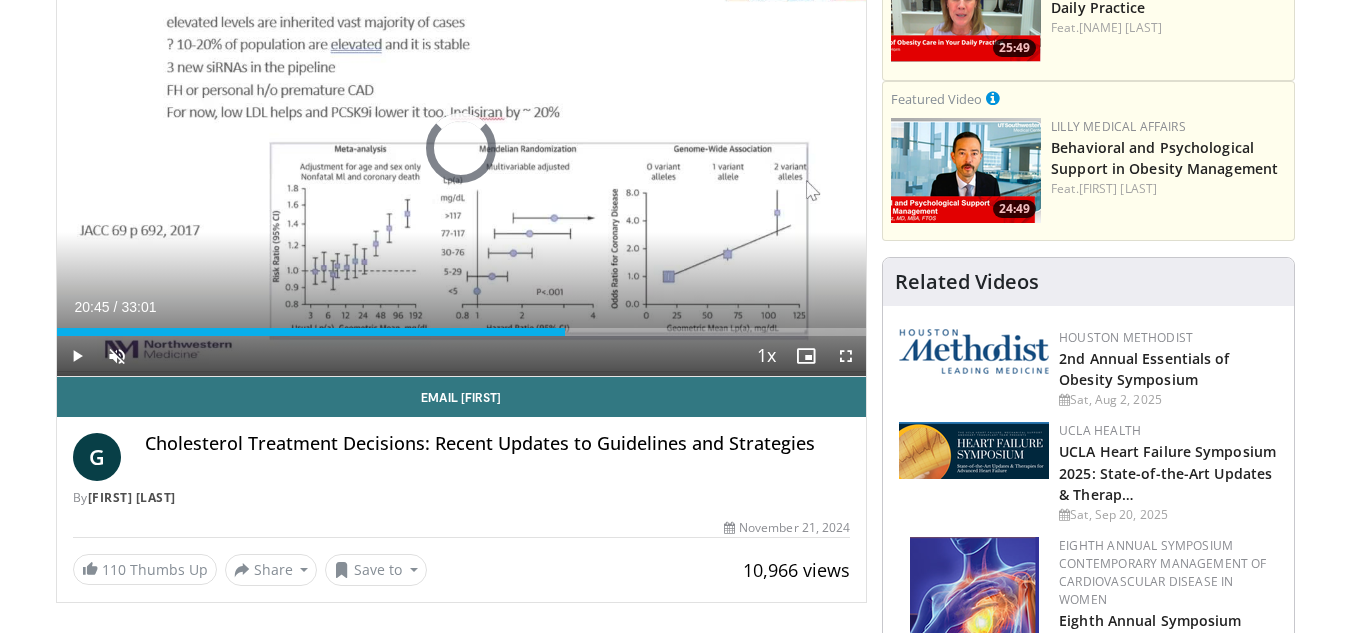click at bounding box center [568, 332] 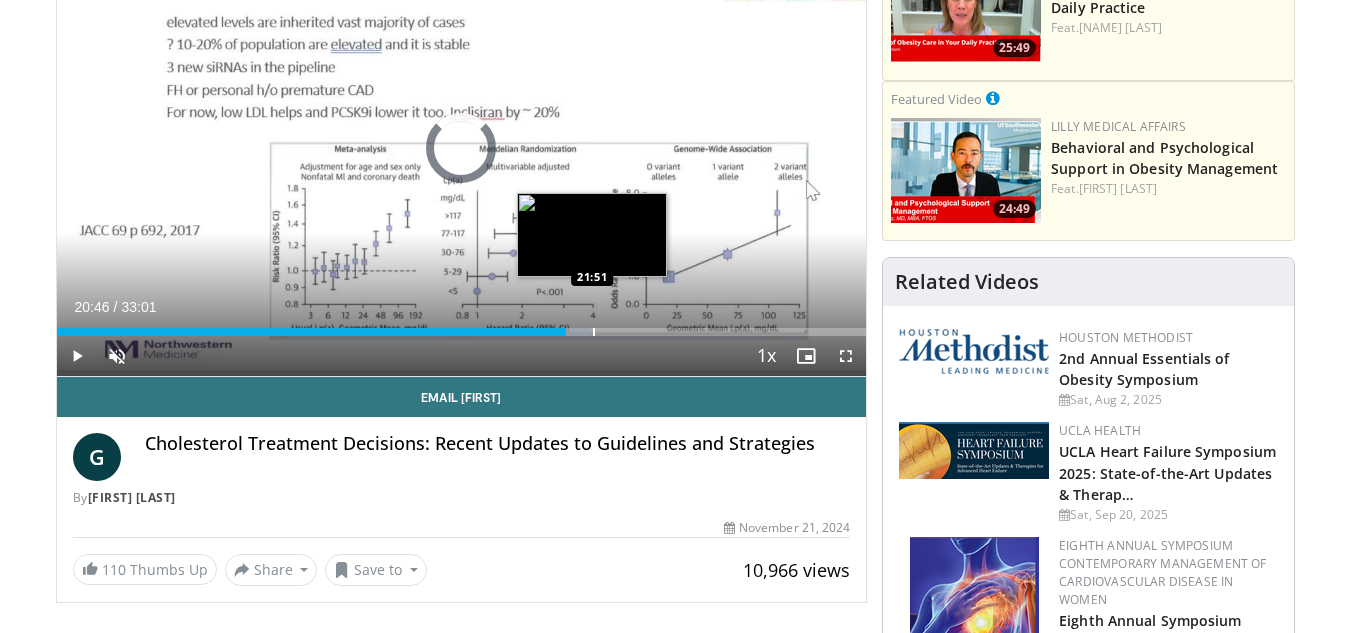 click at bounding box center (594, 332) 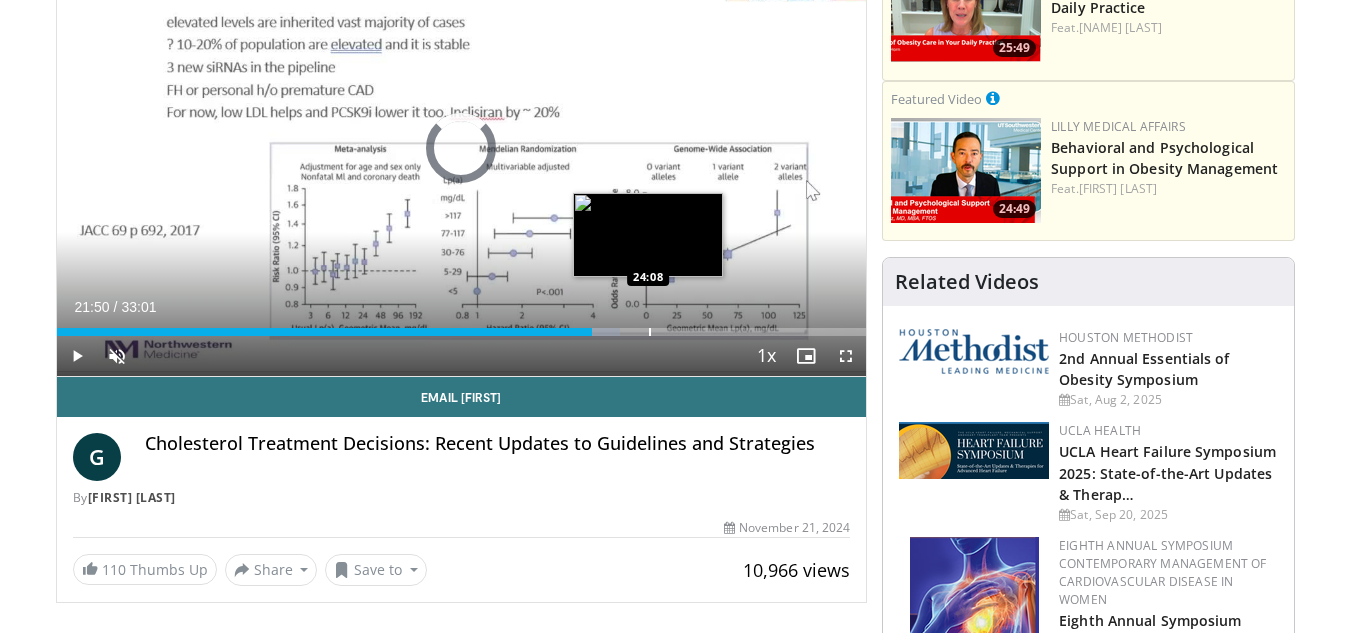 click at bounding box center [650, 332] 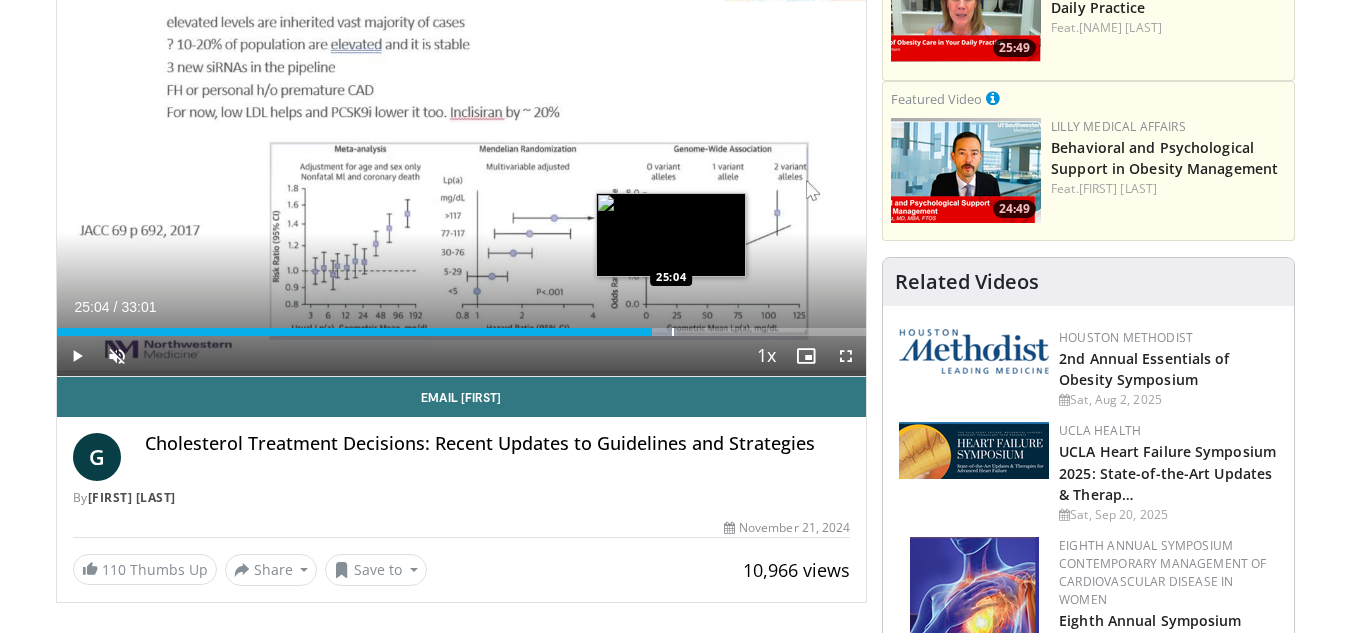 click on "Loaded :  76.58% [TIME] [TIME]" at bounding box center (462, 326) 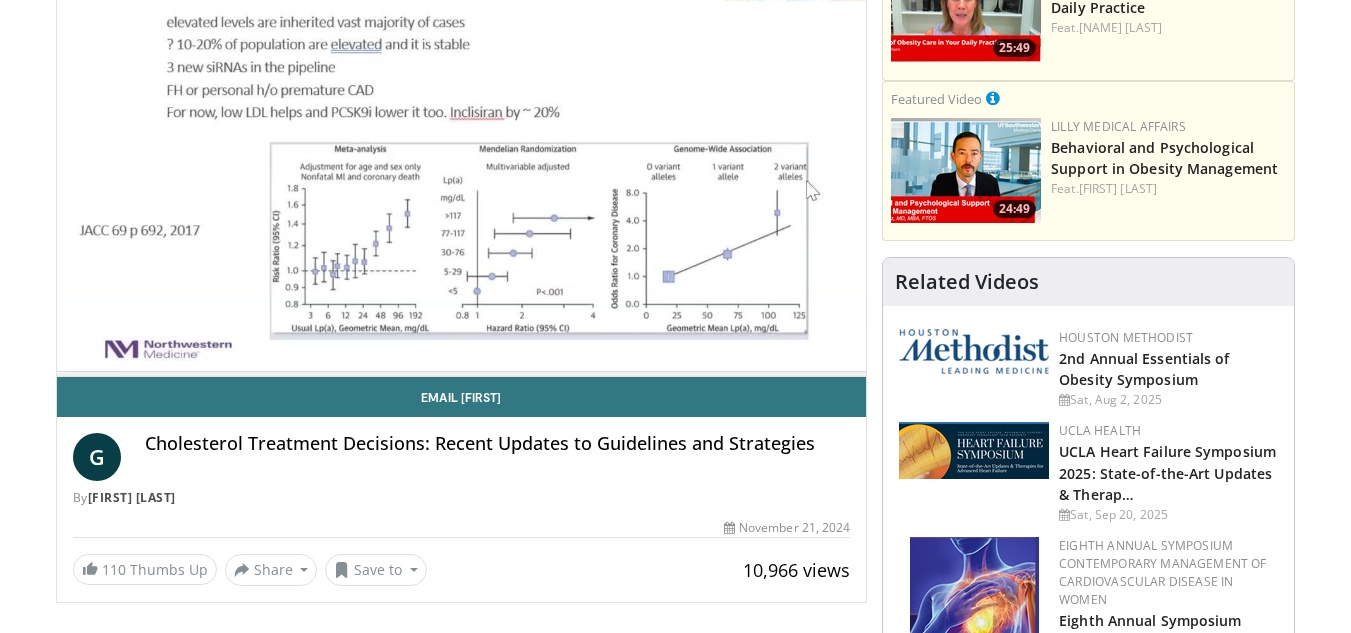 click on "**********" at bounding box center [462, 149] 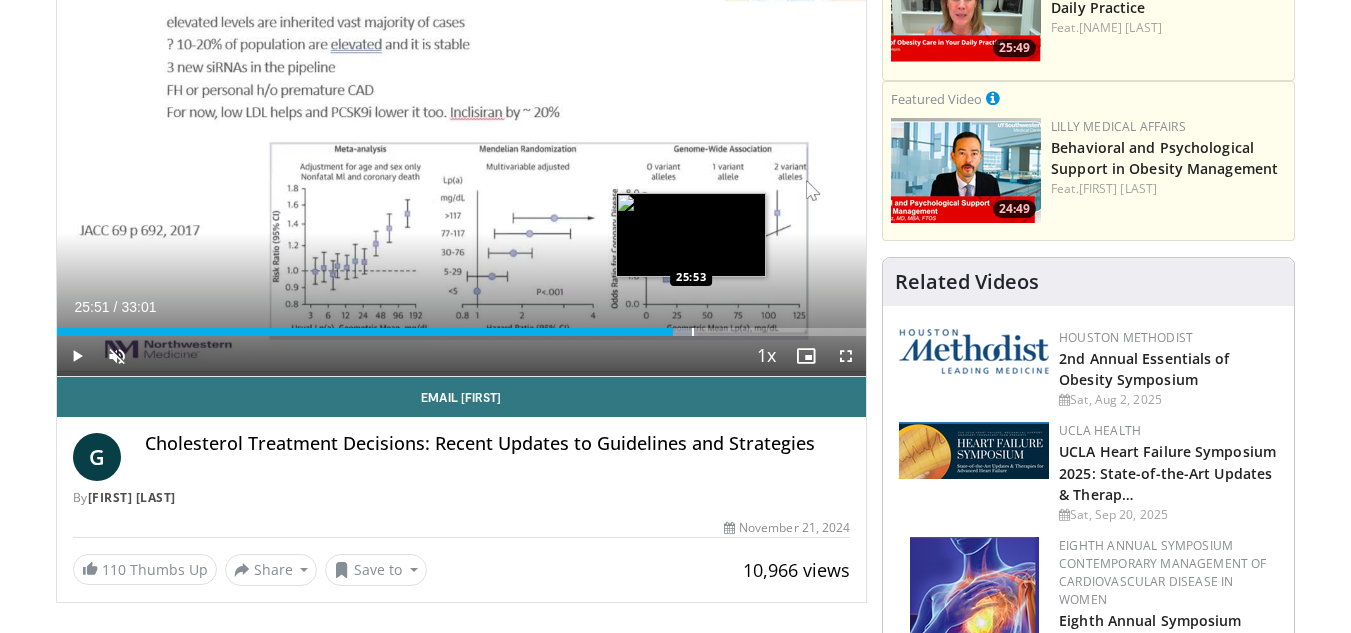 click at bounding box center (693, 332) 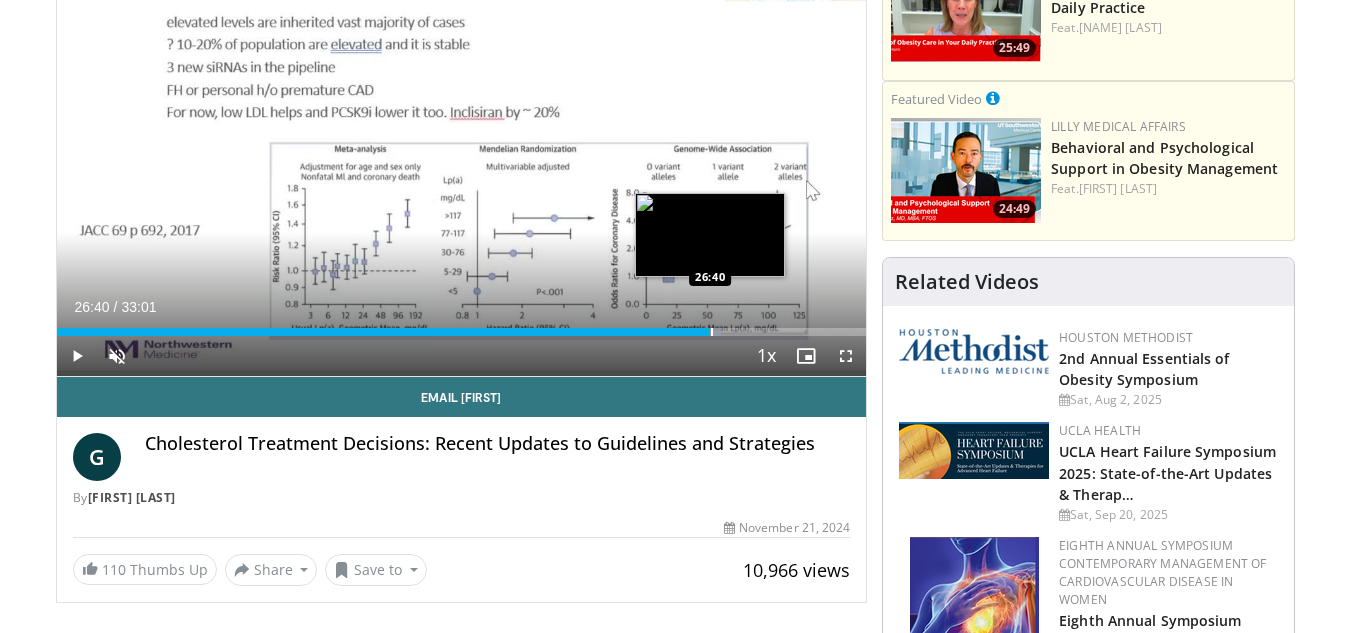 click on "Loaded :  82.09% [TIME] [TIME]" at bounding box center (462, 326) 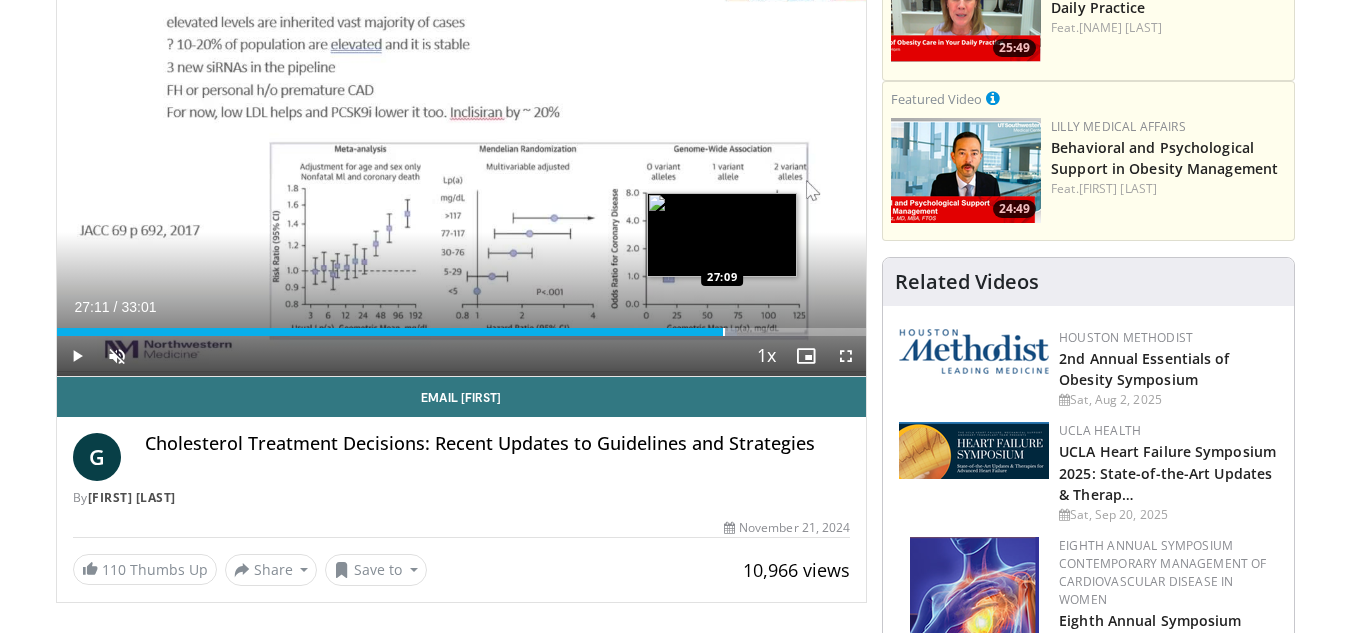 click at bounding box center (724, 332) 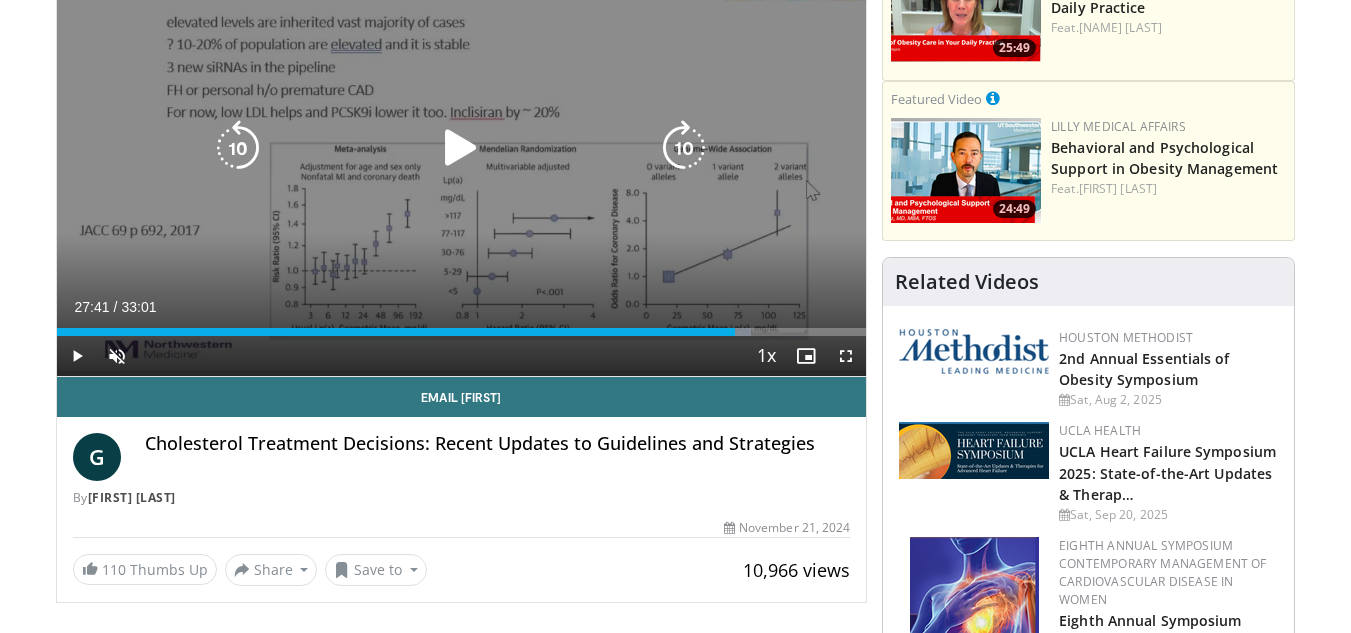 click at bounding box center [0, 0] 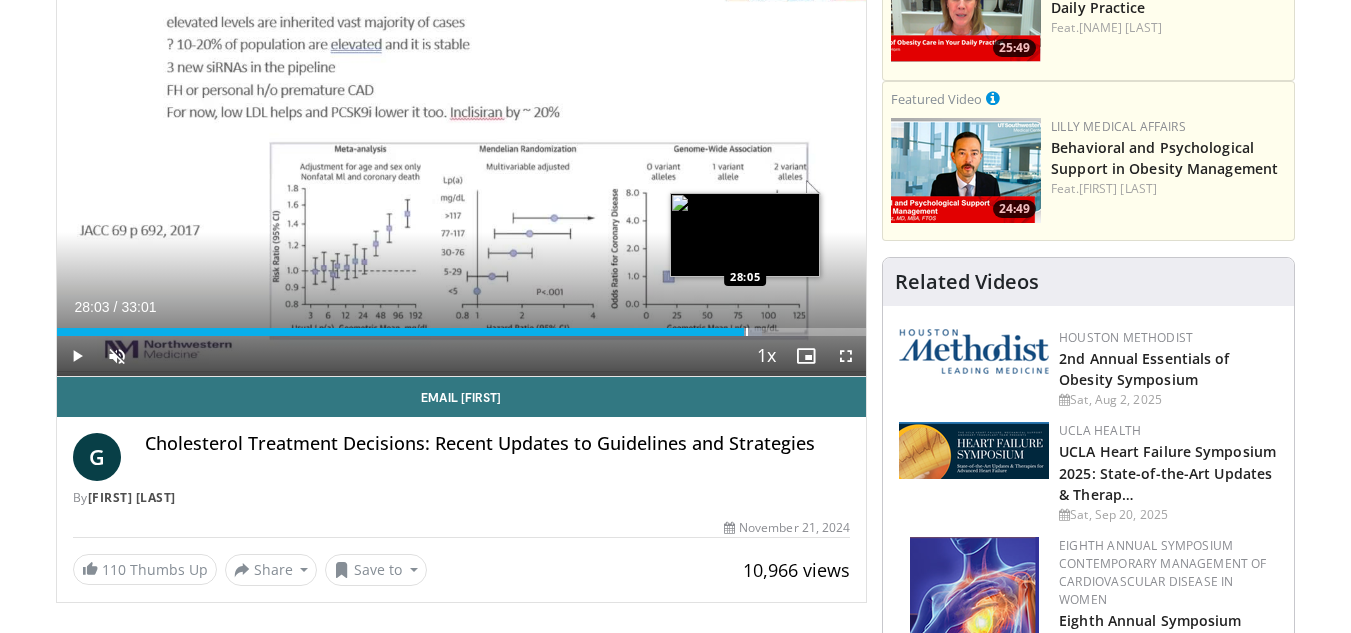 click at bounding box center (747, 332) 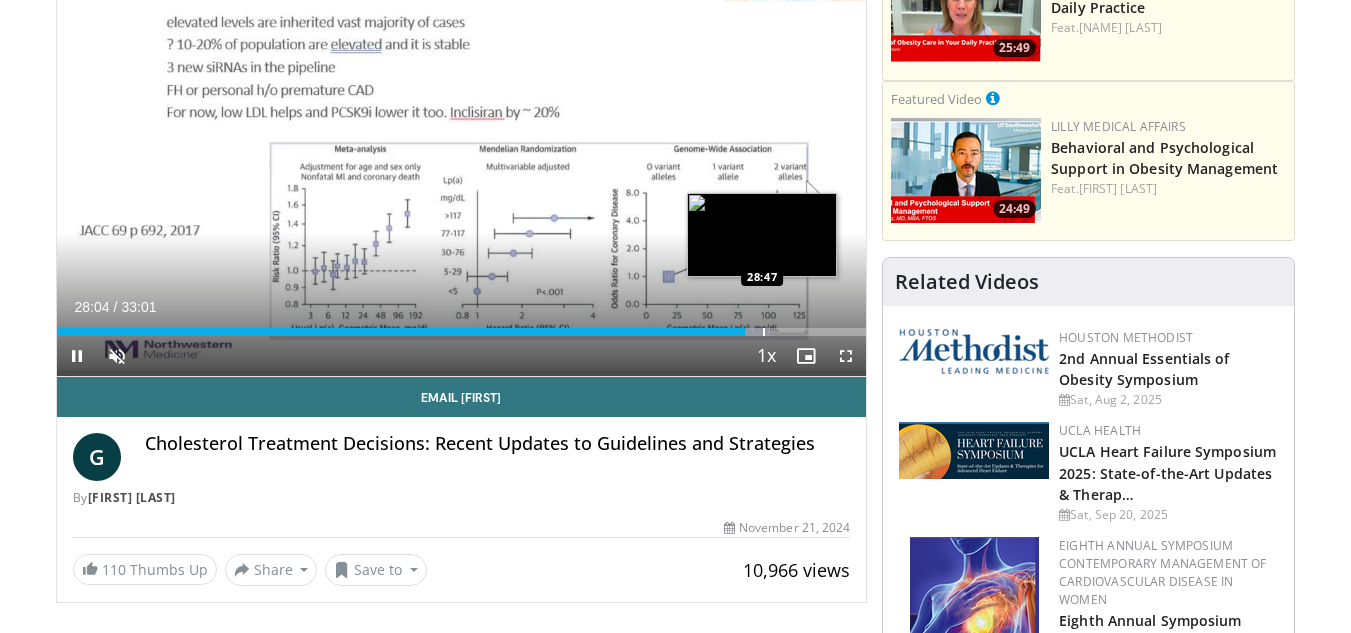 click on "**********" at bounding box center (462, 149) 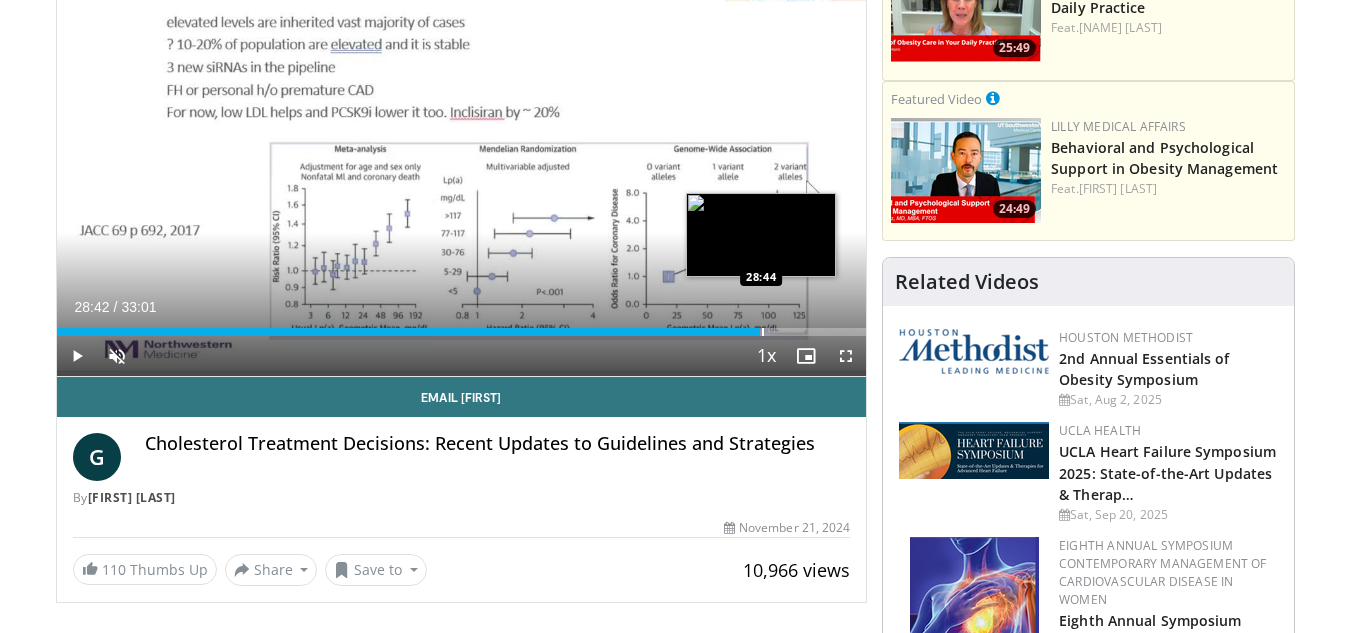 click at bounding box center [763, 332] 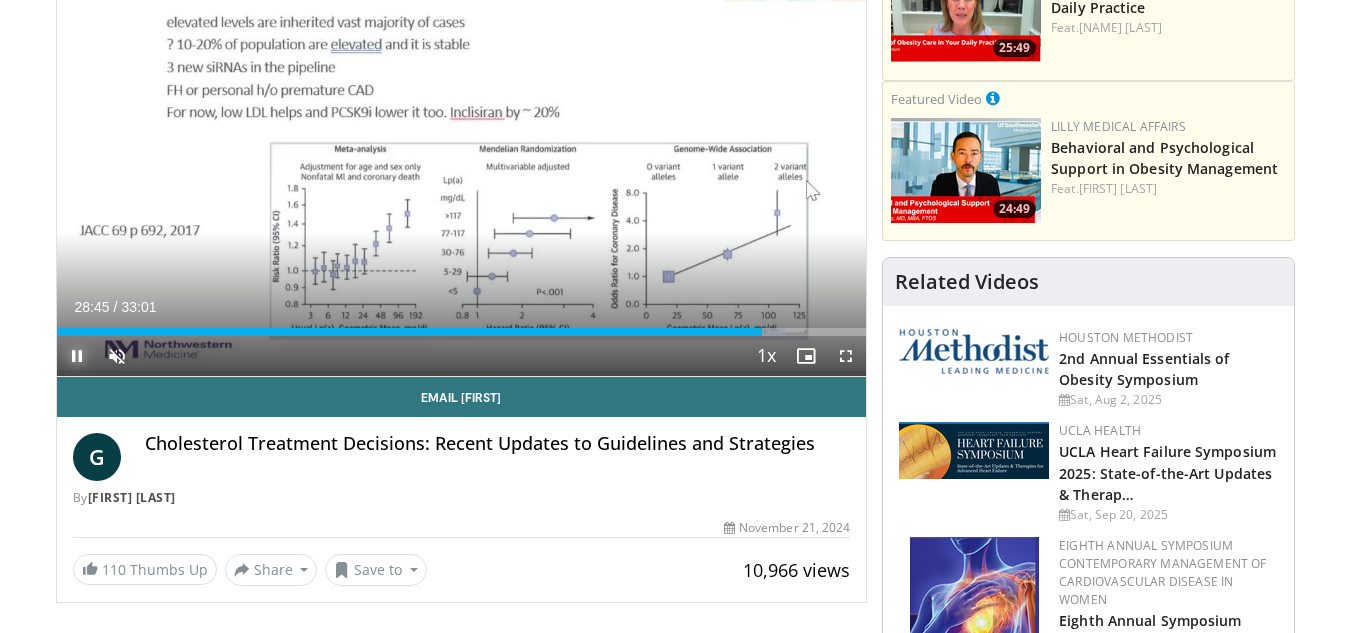 click at bounding box center (77, 356) 